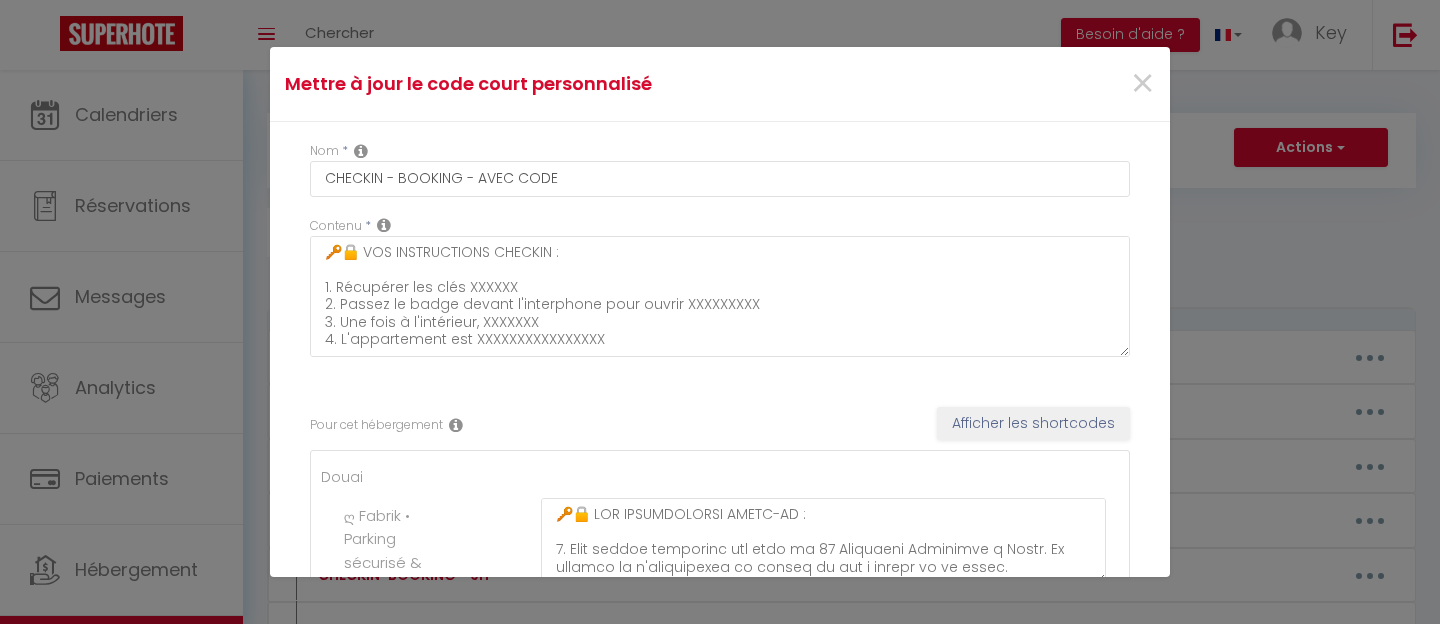scroll, scrollTop: 387, scrollLeft: 0, axis: vertical 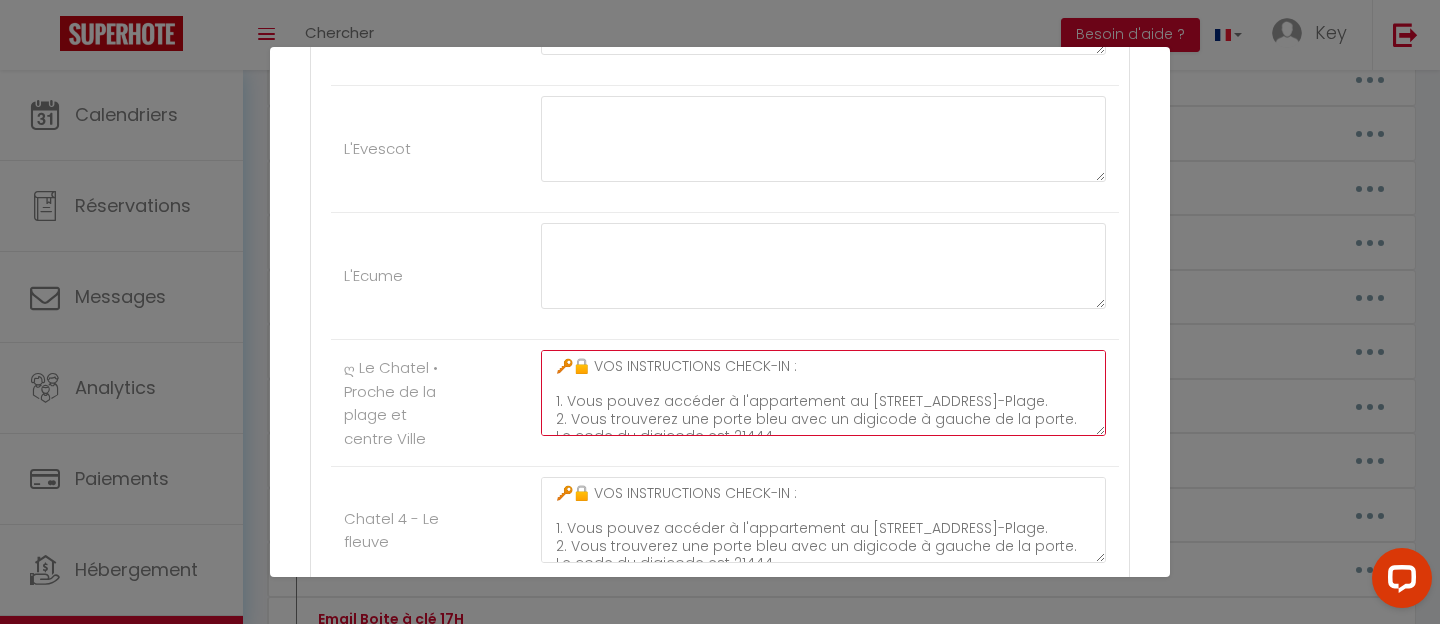 click on "🔑🔒 VOS INSTRUCTIONS CHECK-IN :
1. Vous pouvez accéder à l'appartement au 127 place saint marsault, 17340 Châtelaillon-Plage.
2. Vous trouverez une porte bleu avec un digicode à gauche de la porte. Le code du digicode est 21444.
3. Devant vous vous trouverez des boîtes à clé. La vôtre est la 1. Le code est 0101.
4. Le logement est situé sur votre gauche après les boites aux lettres. Il porte le numéro 1.
➡️ INSTRUCTIONS AVEC PHOTOS :  https://www.canva.com/design/DAGskSu9jws/ovF1UItklgJuZCzZ9JJK5w/edit
➡️ CODES D'ACCES : 21444 & 0101
Passez un agréable séjour ☀️" at bounding box center [823, 393] 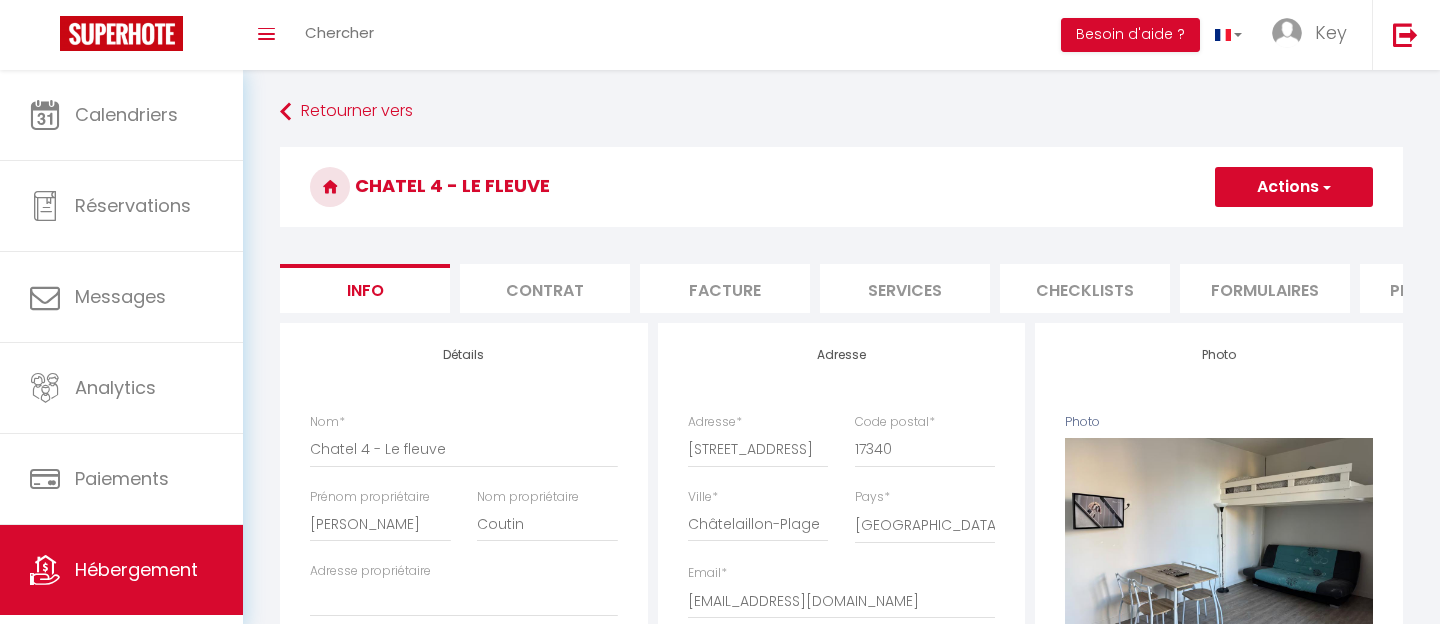 select on "4" 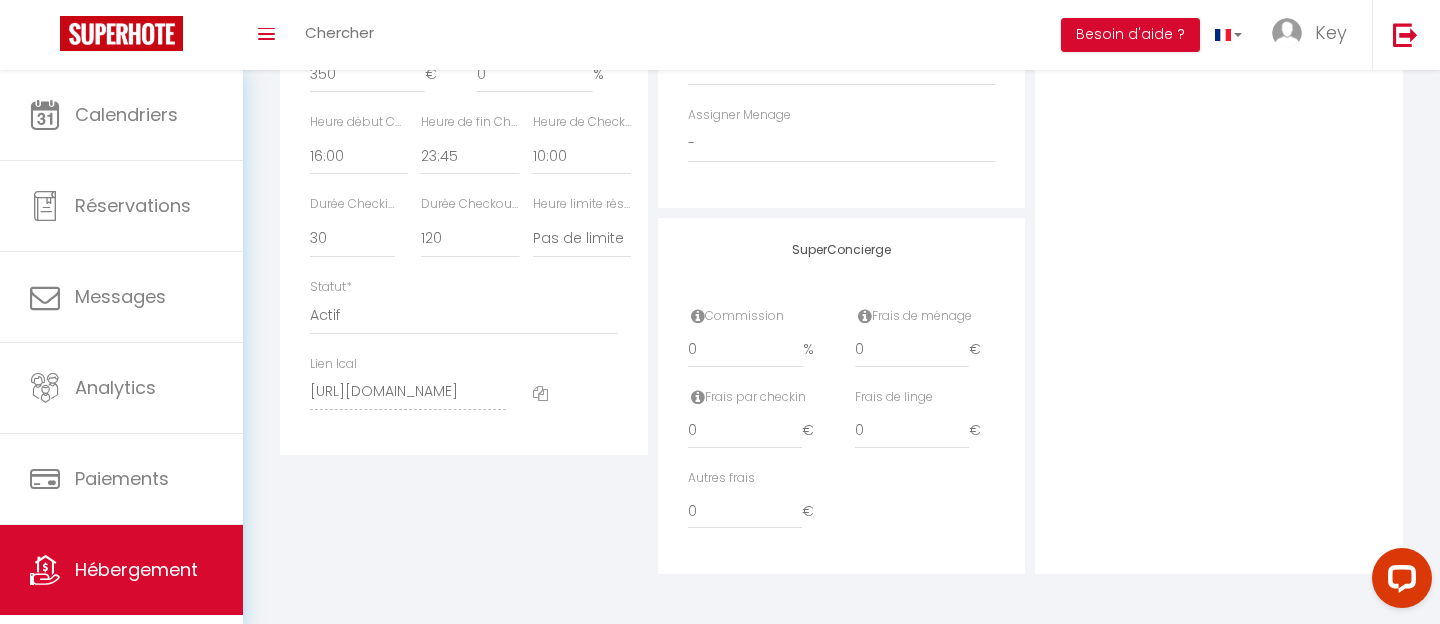 scroll, scrollTop: 0, scrollLeft: 0, axis: both 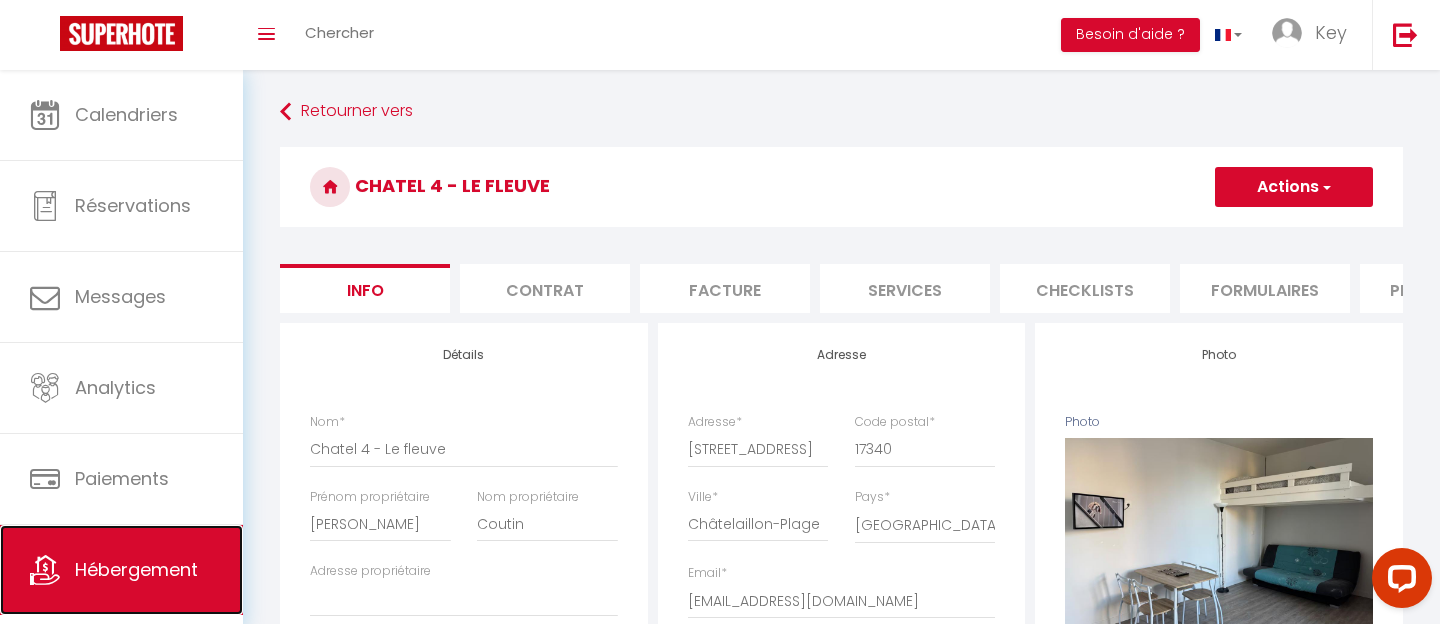 click on "Hébergement" at bounding box center (136, 569) 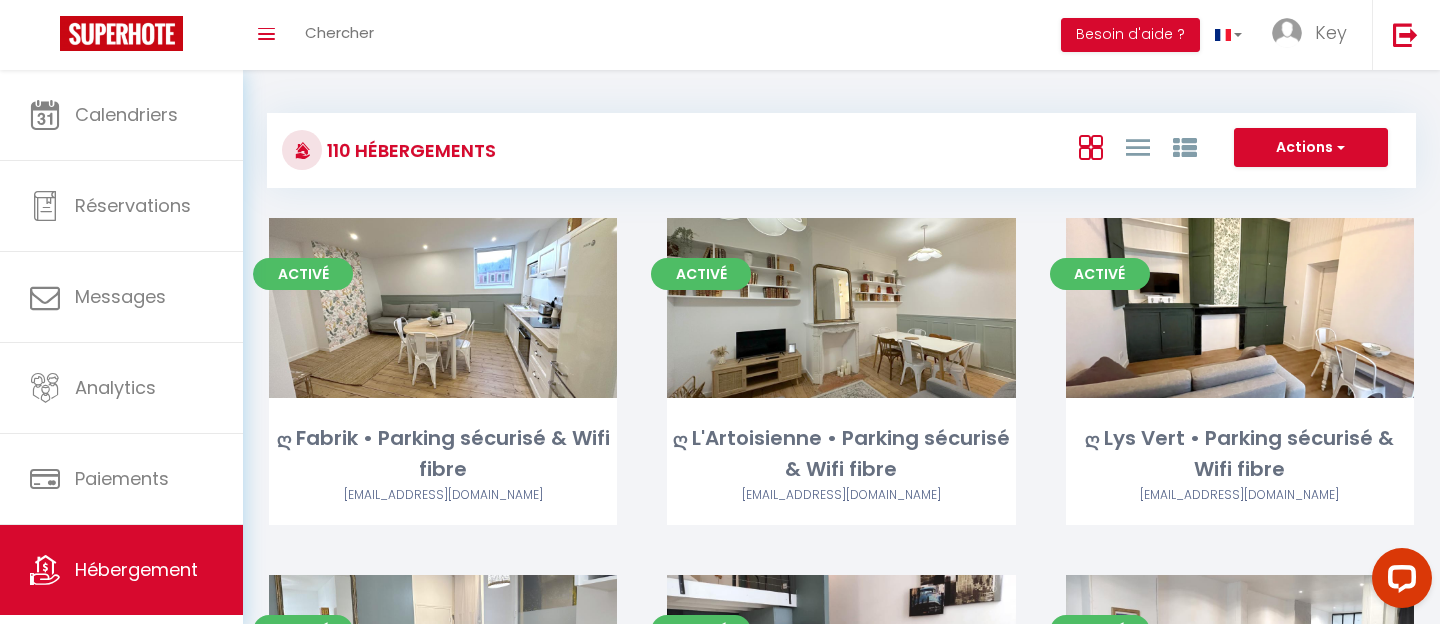 scroll, scrollTop: 12153, scrollLeft: 0, axis: vertical 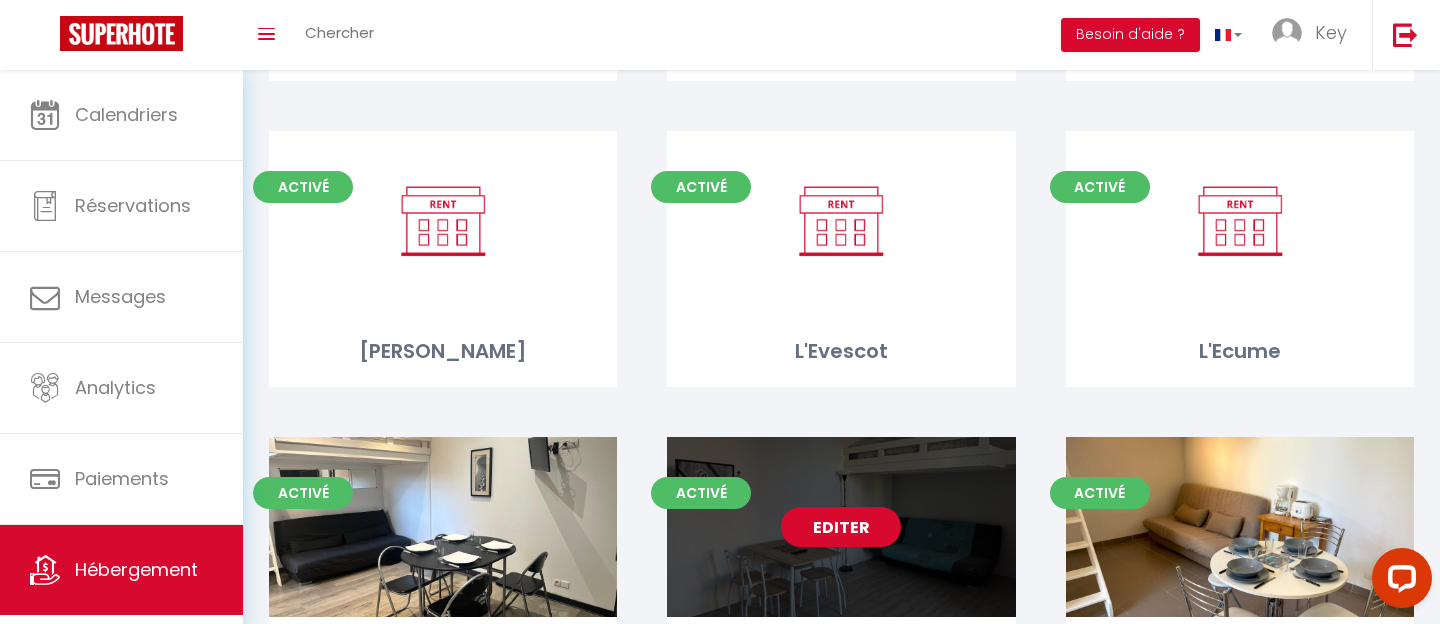 click on "Editer" at bounding box center [841, 527] 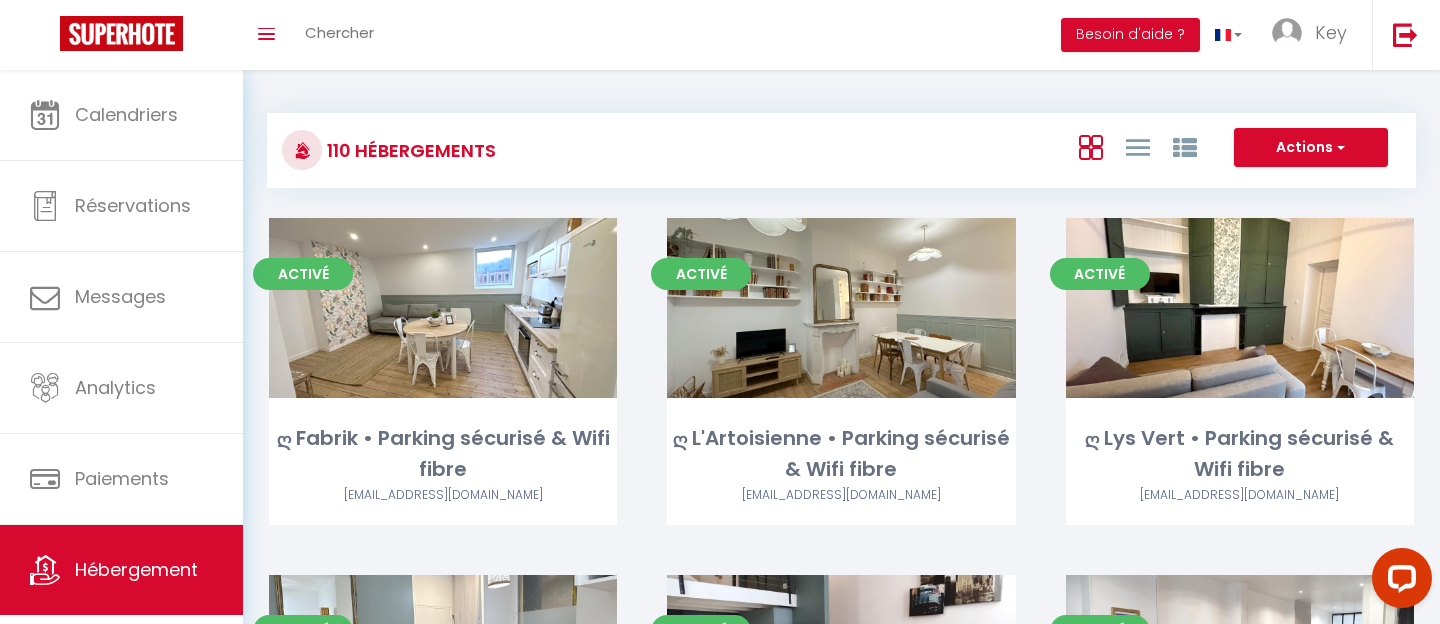 select on "3" 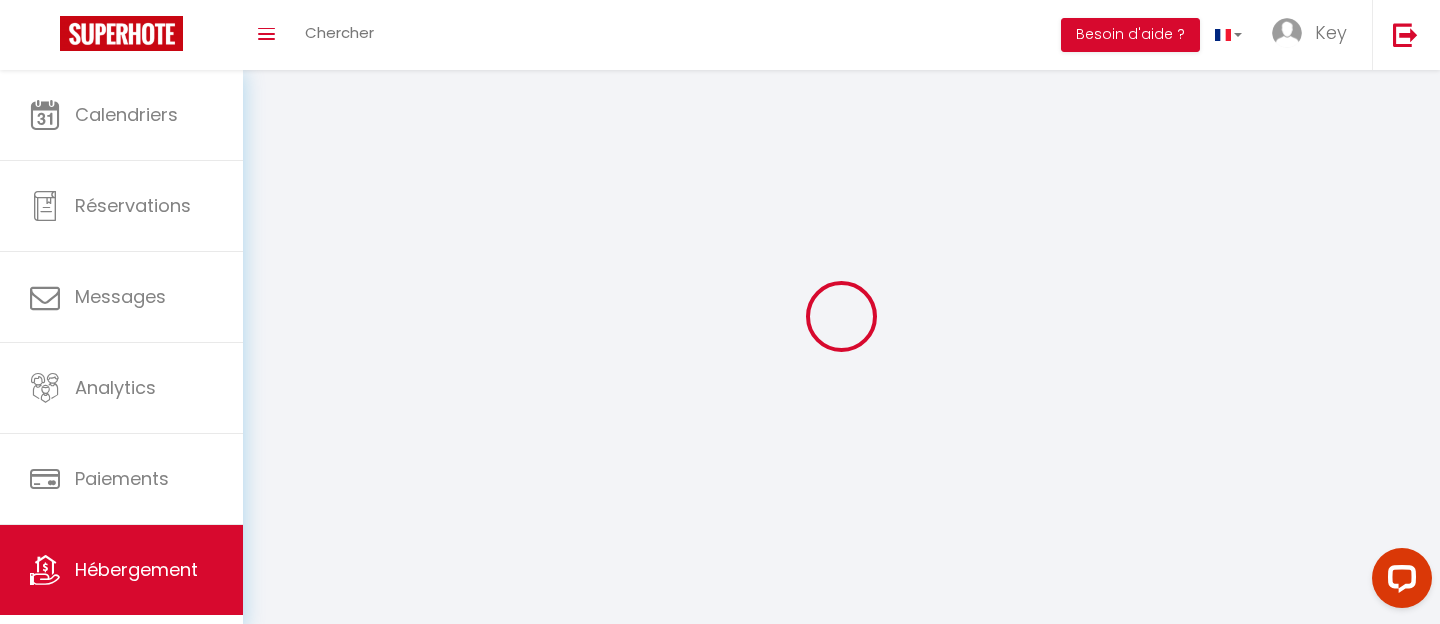 select 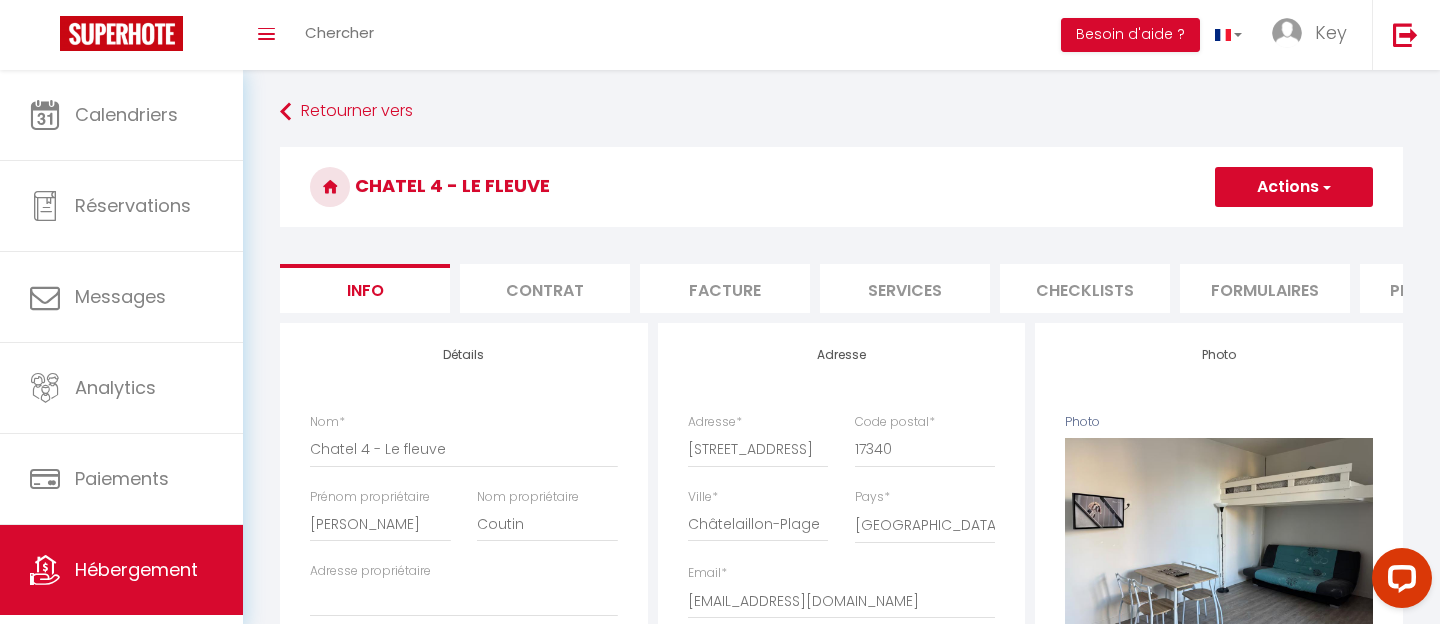 checkbox on "true" 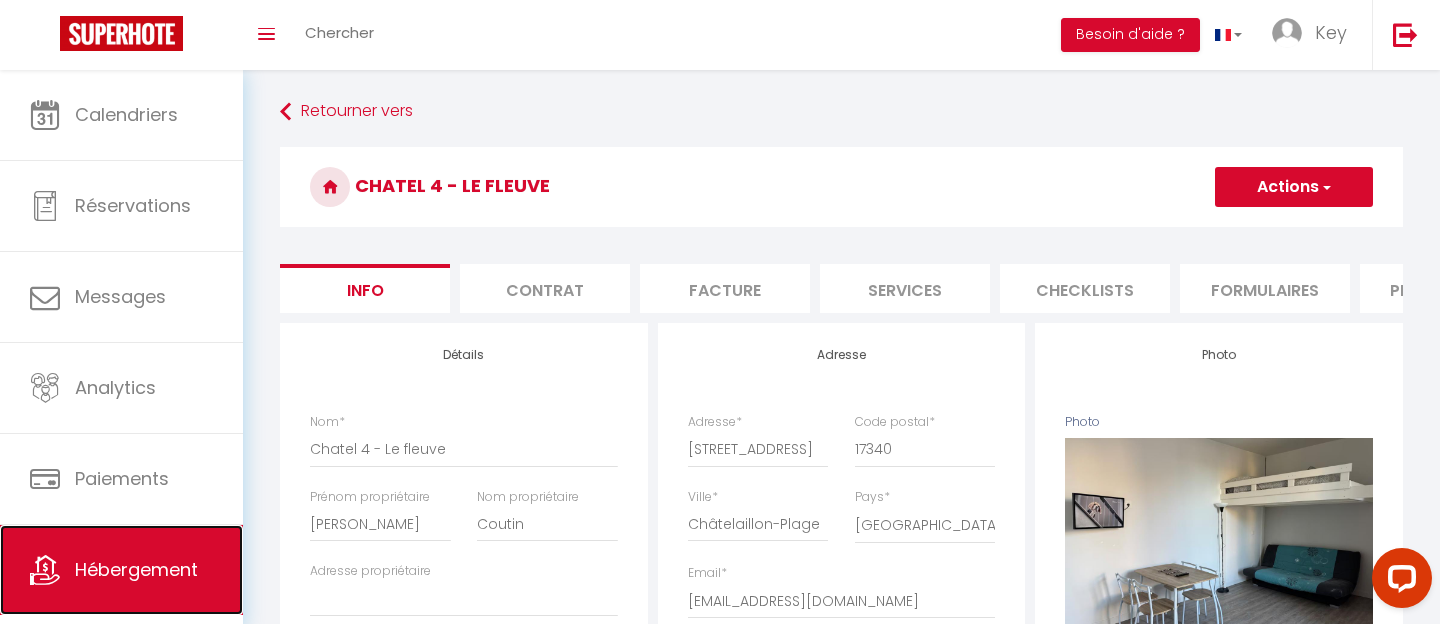 click on "Hébergement" at bounding box center [136, 569] 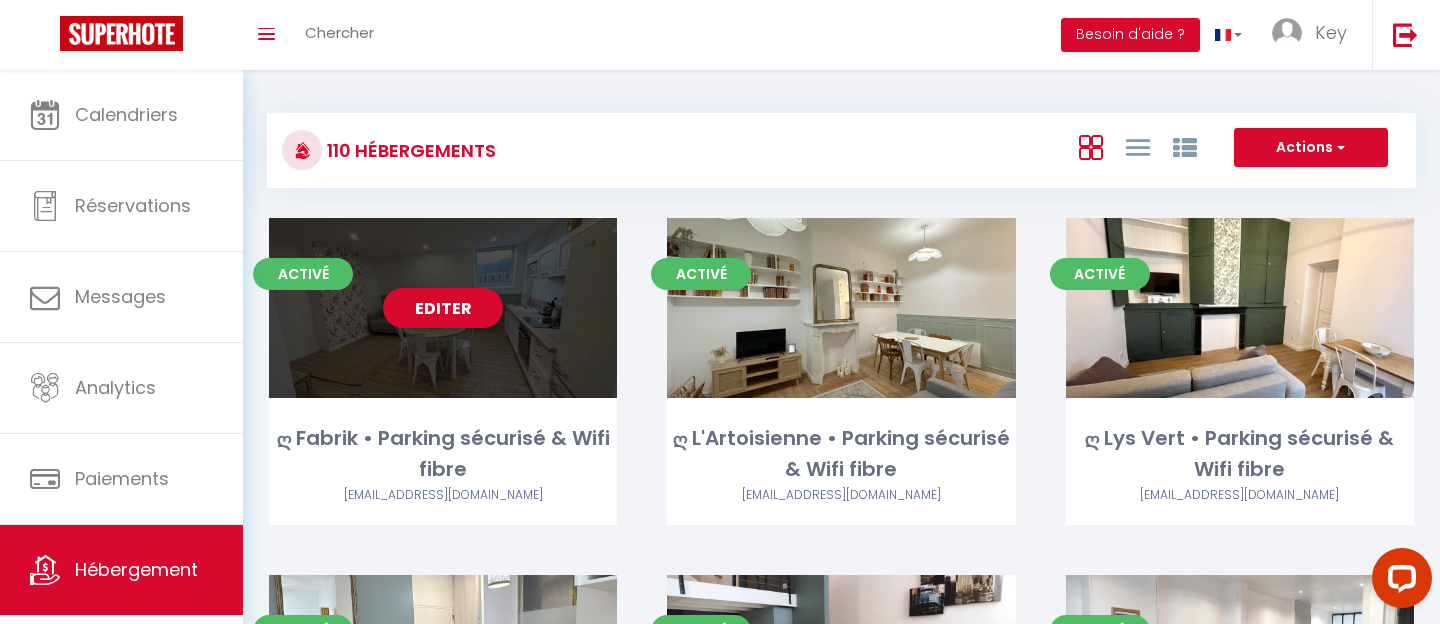 scroll, scrollTop: 12153, scrollLeft: 0, axis: vertical 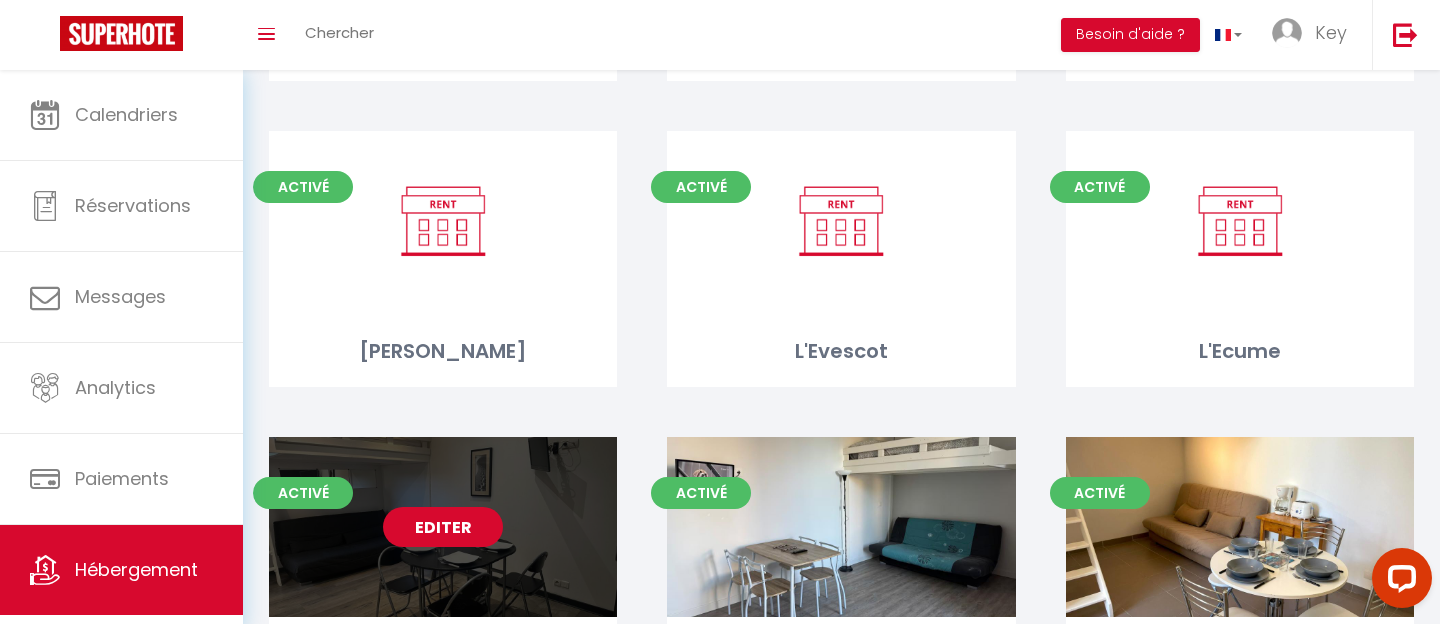 click on "Editer" at bounding box center [443, 527] 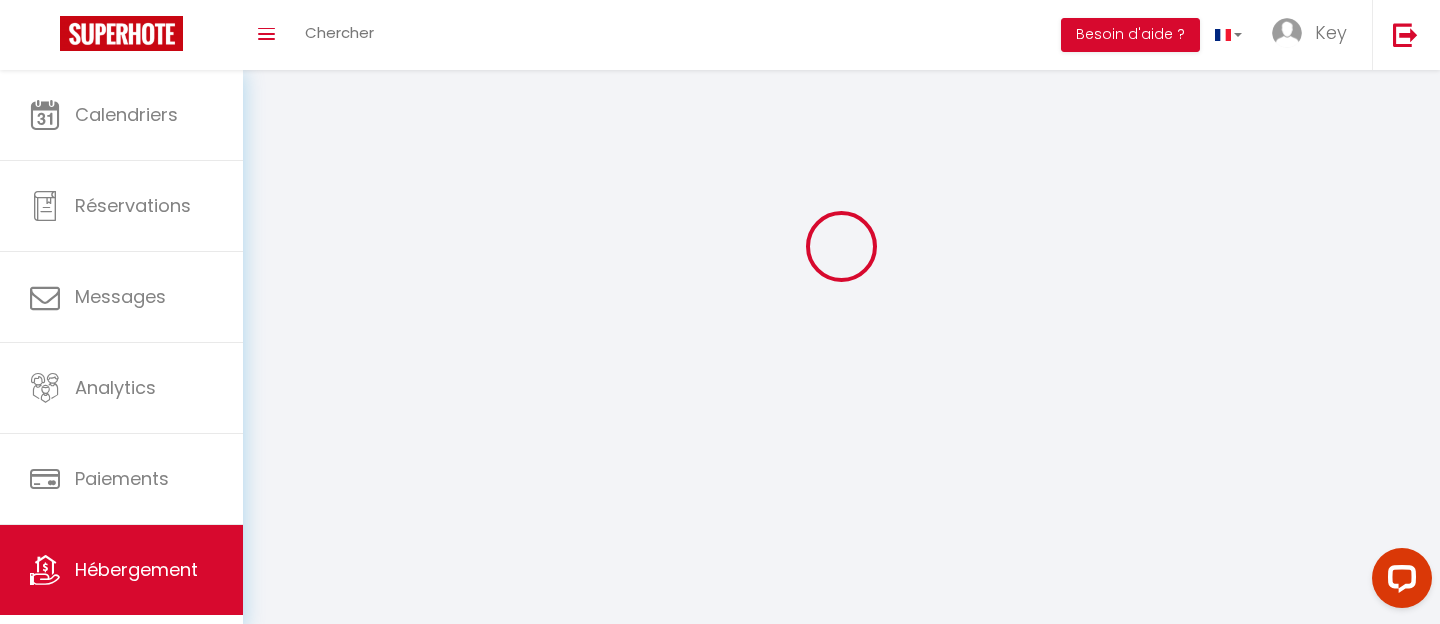 scroll, scrollTop: 0, scrollLeft: 0, axis: both 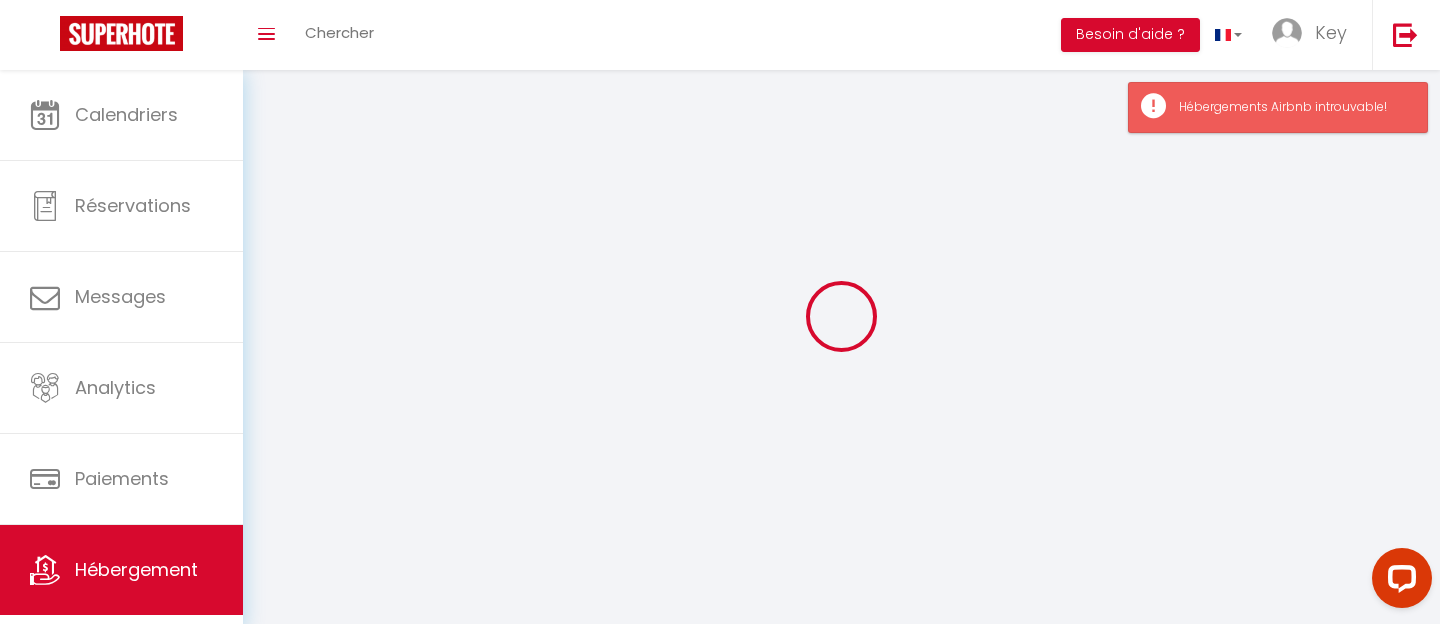 select on "16:00" 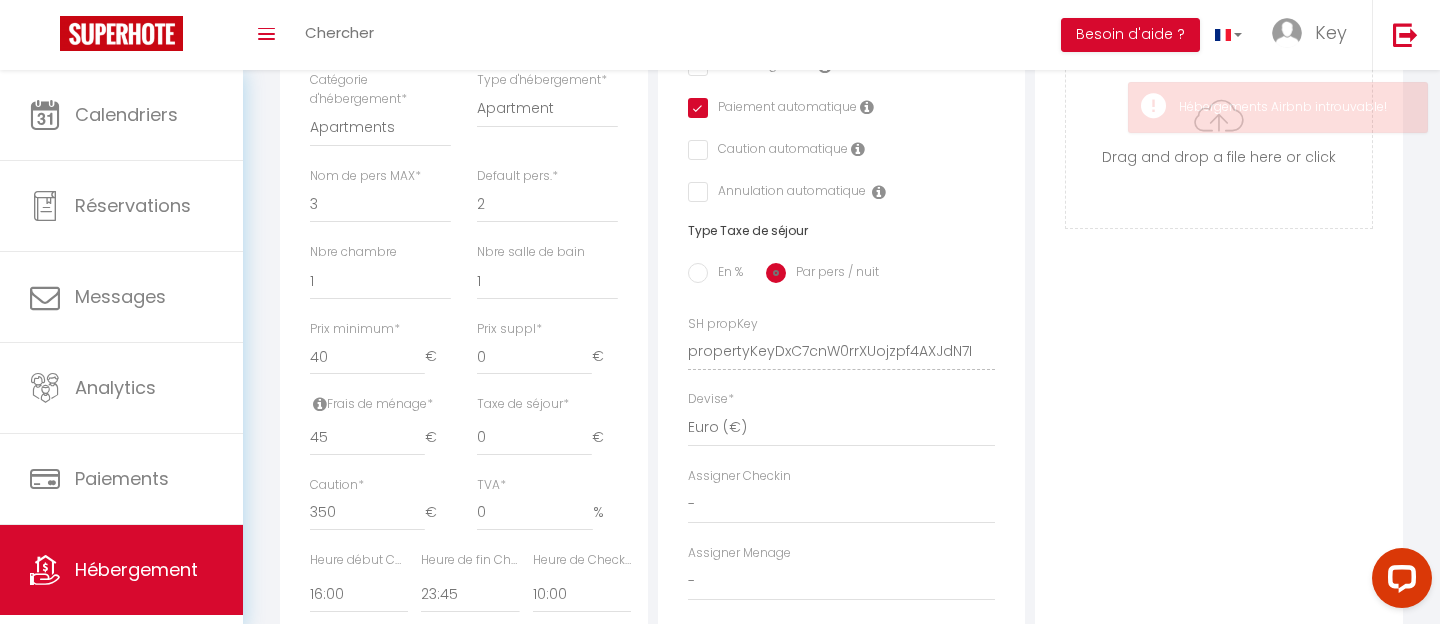 checkbox on "false" 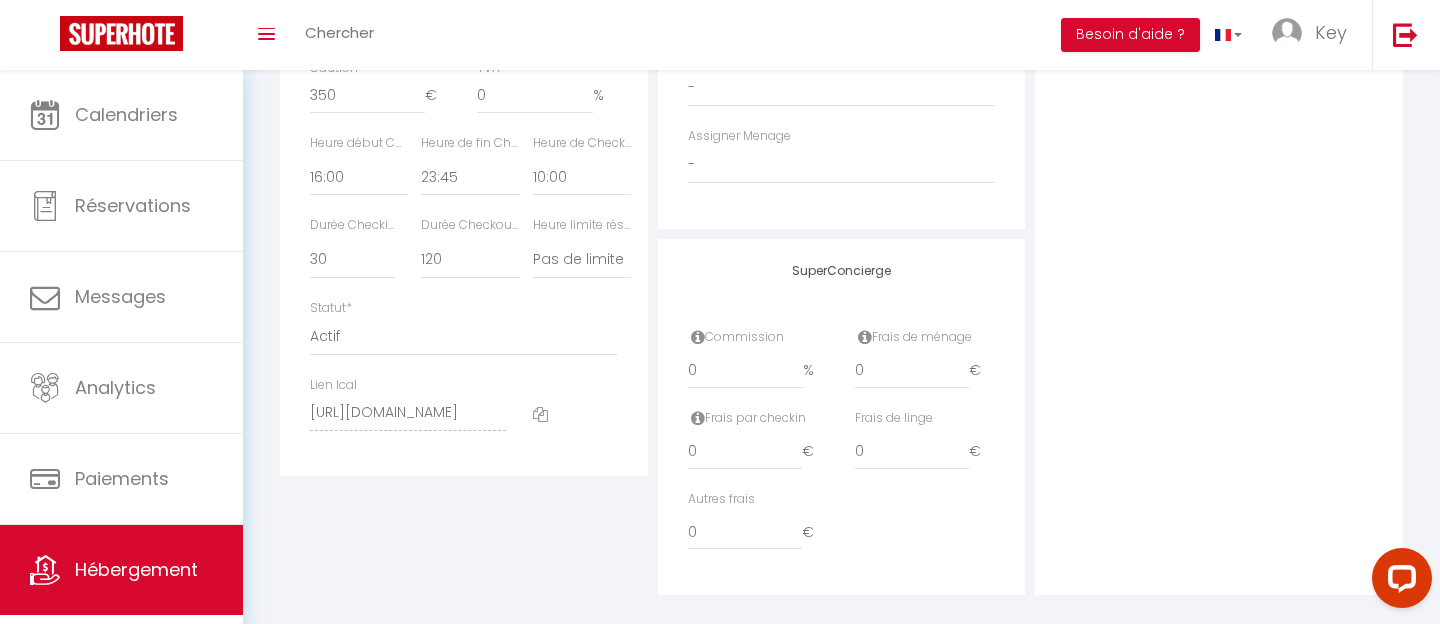 scroll, scrollTop: 1098, scrollLeft: 0, axis: vertical 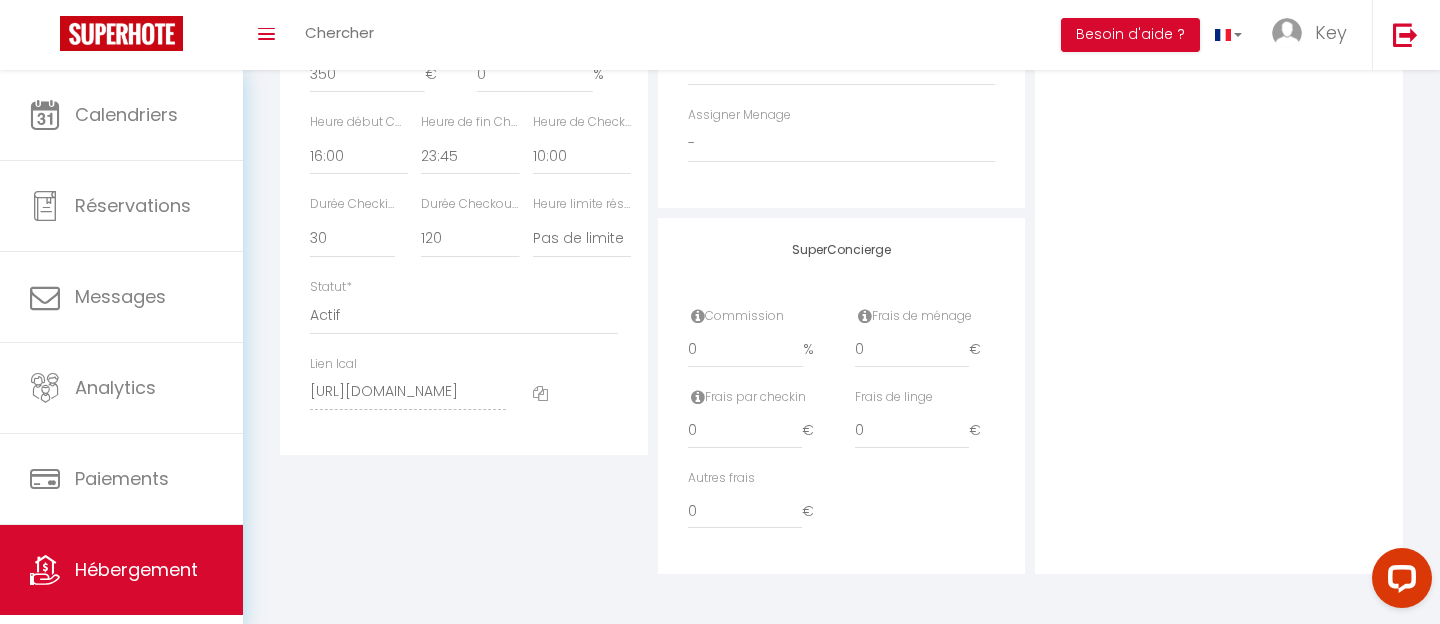 click at bounding box center [540, 393] 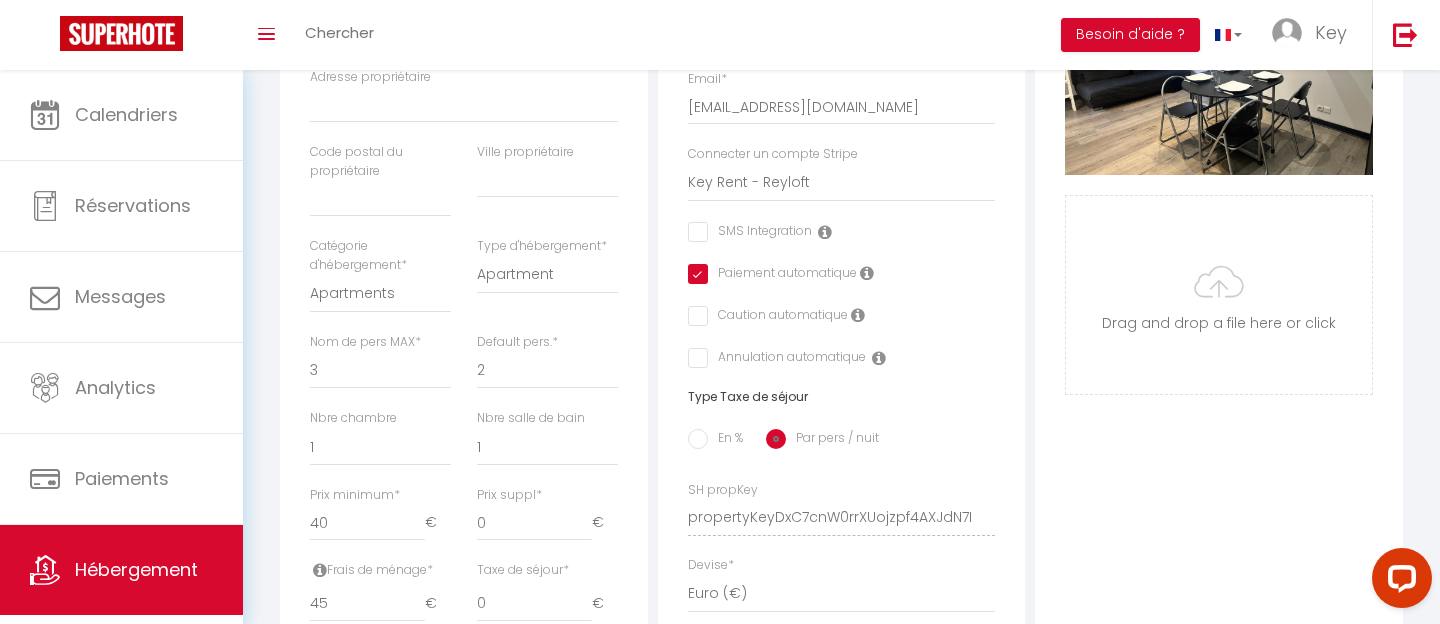 scroll, scrollTop: 458, scrollLeft: 0, axis: vertical 